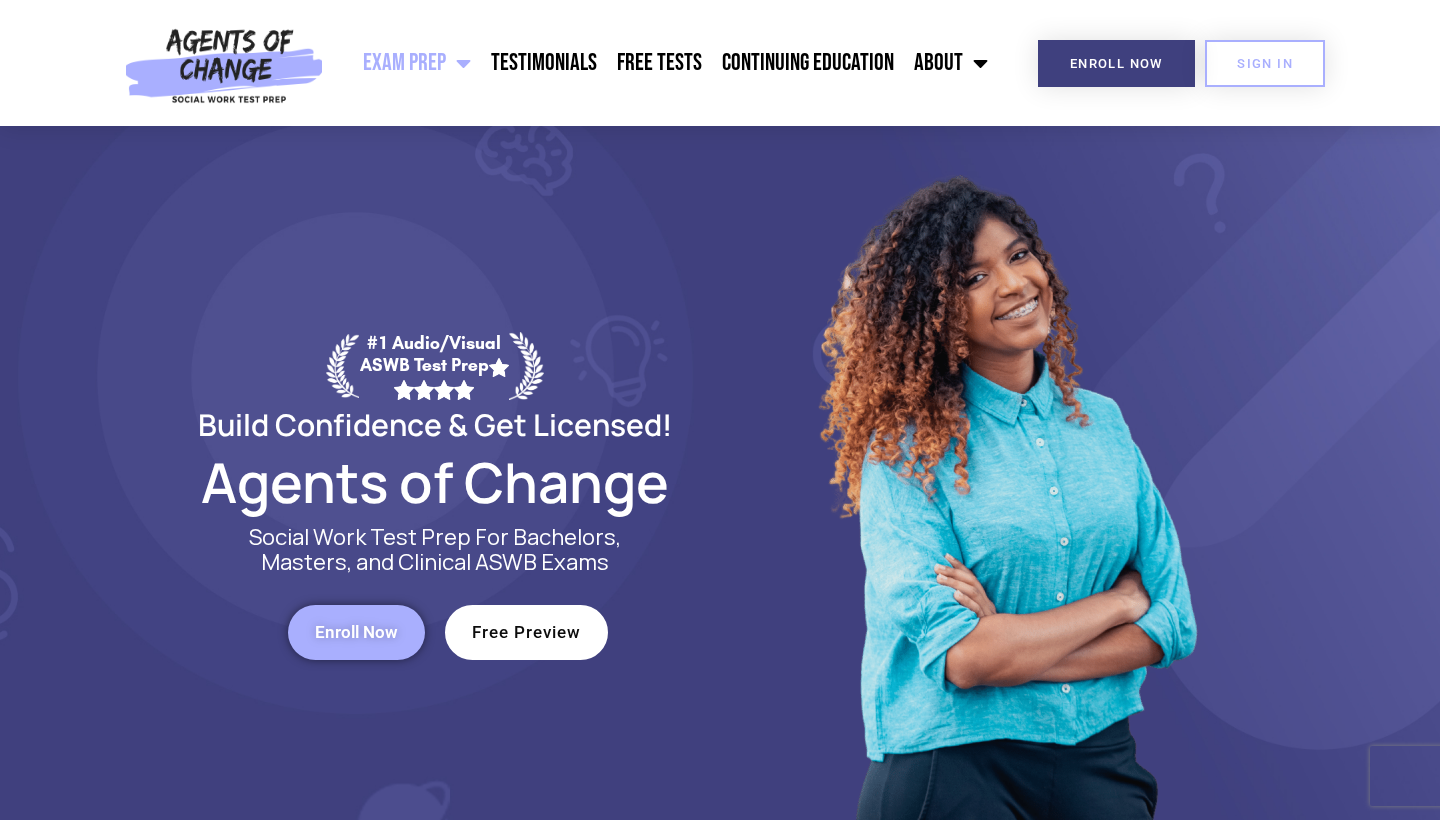 scroll, scrollTop: 0, scrollLeft: 0, axis: both 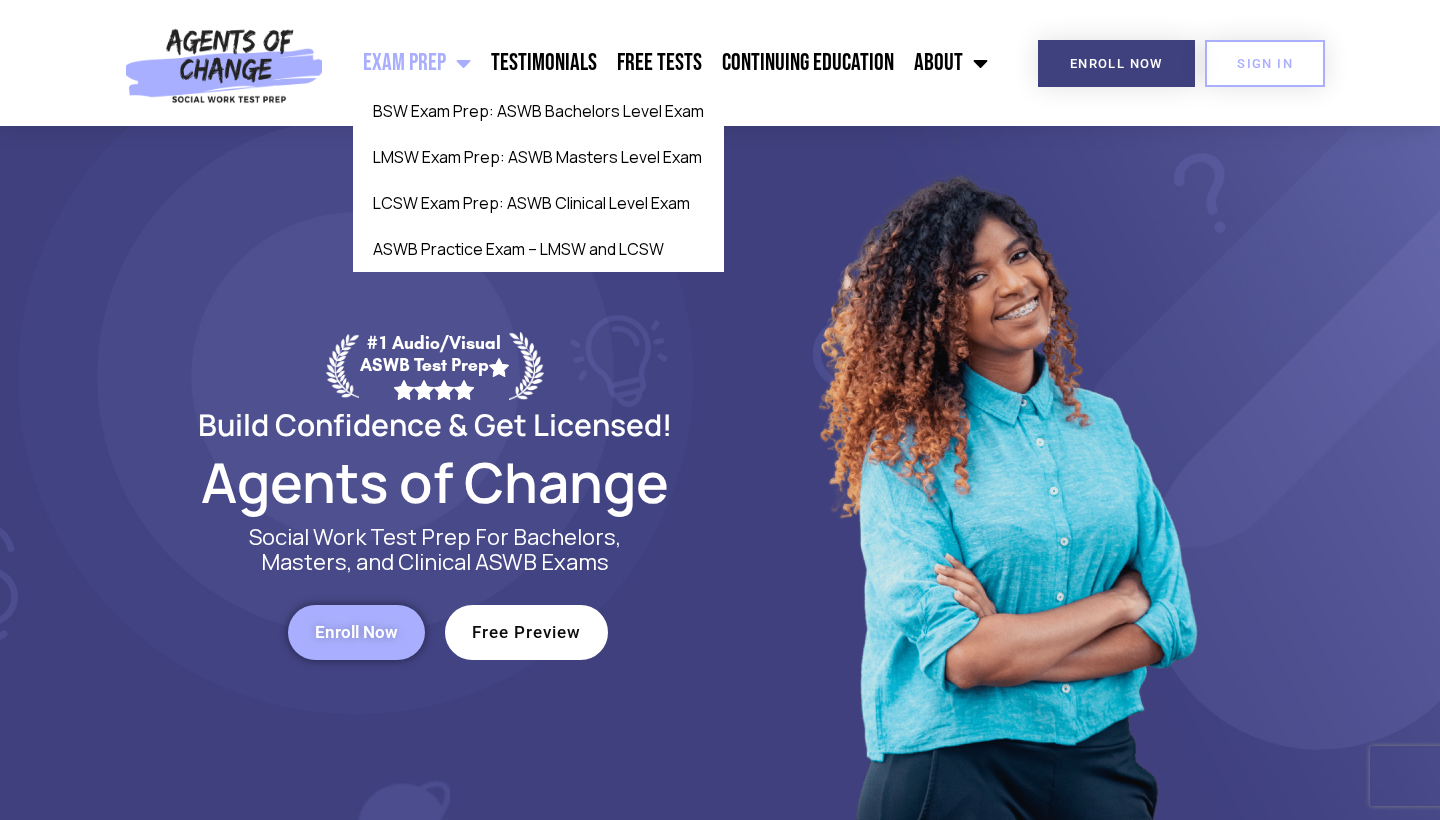 click on "Exam Prep" 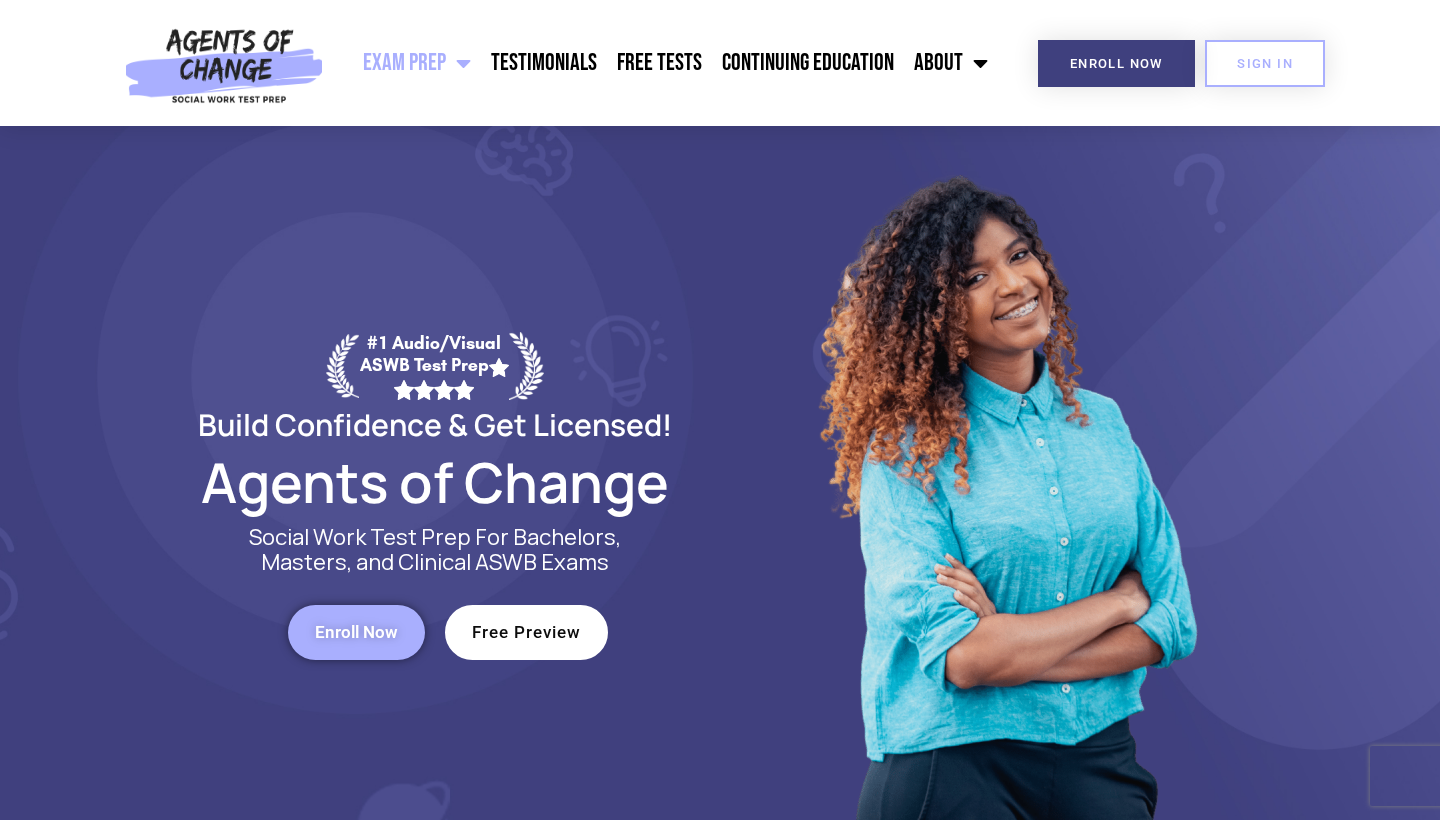 scroll, scrollTop: 0, scrollLeft: 0, axis: both 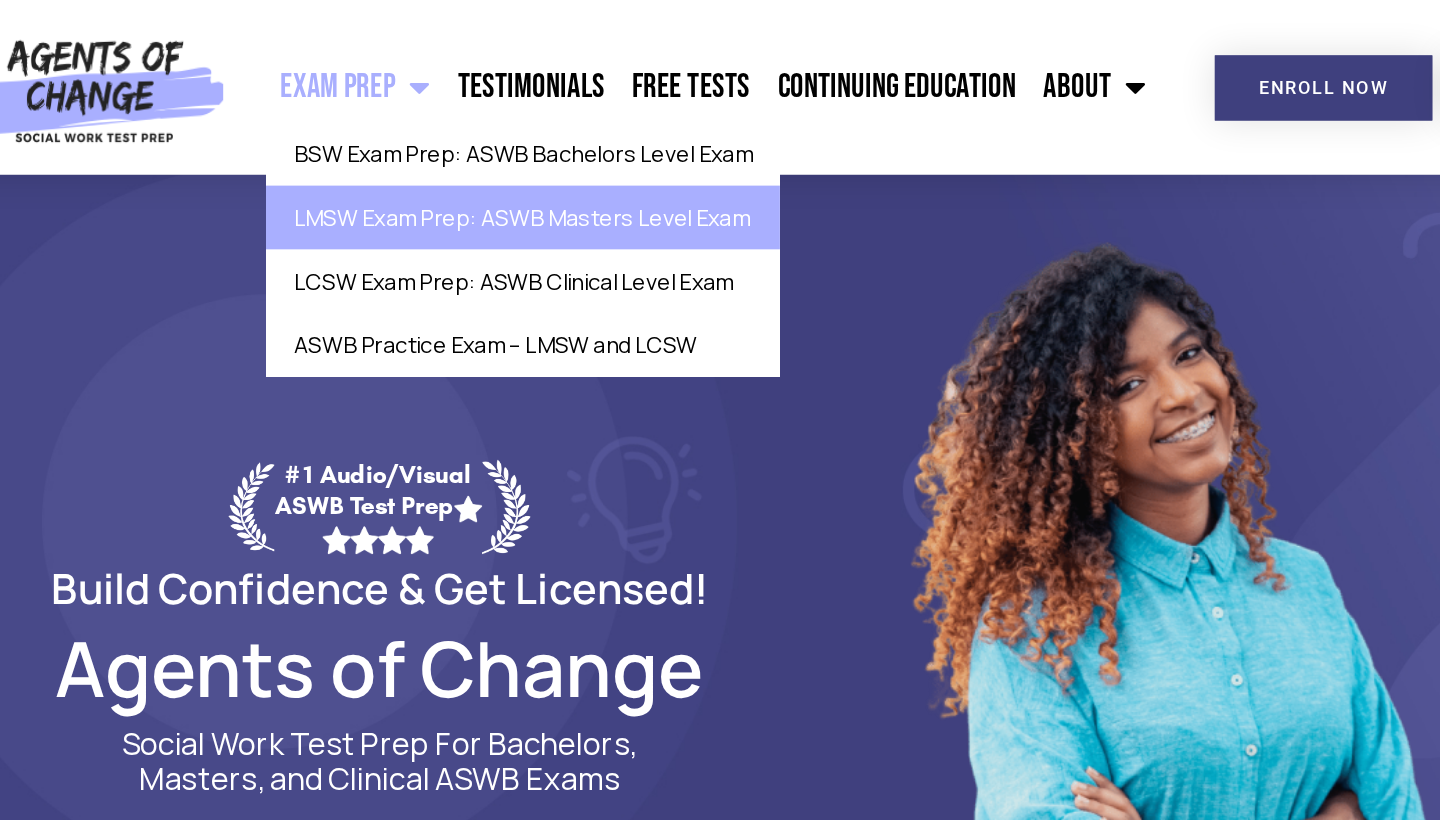 click on "LMSW Exam Prep: ASWB Masters Level Exam" 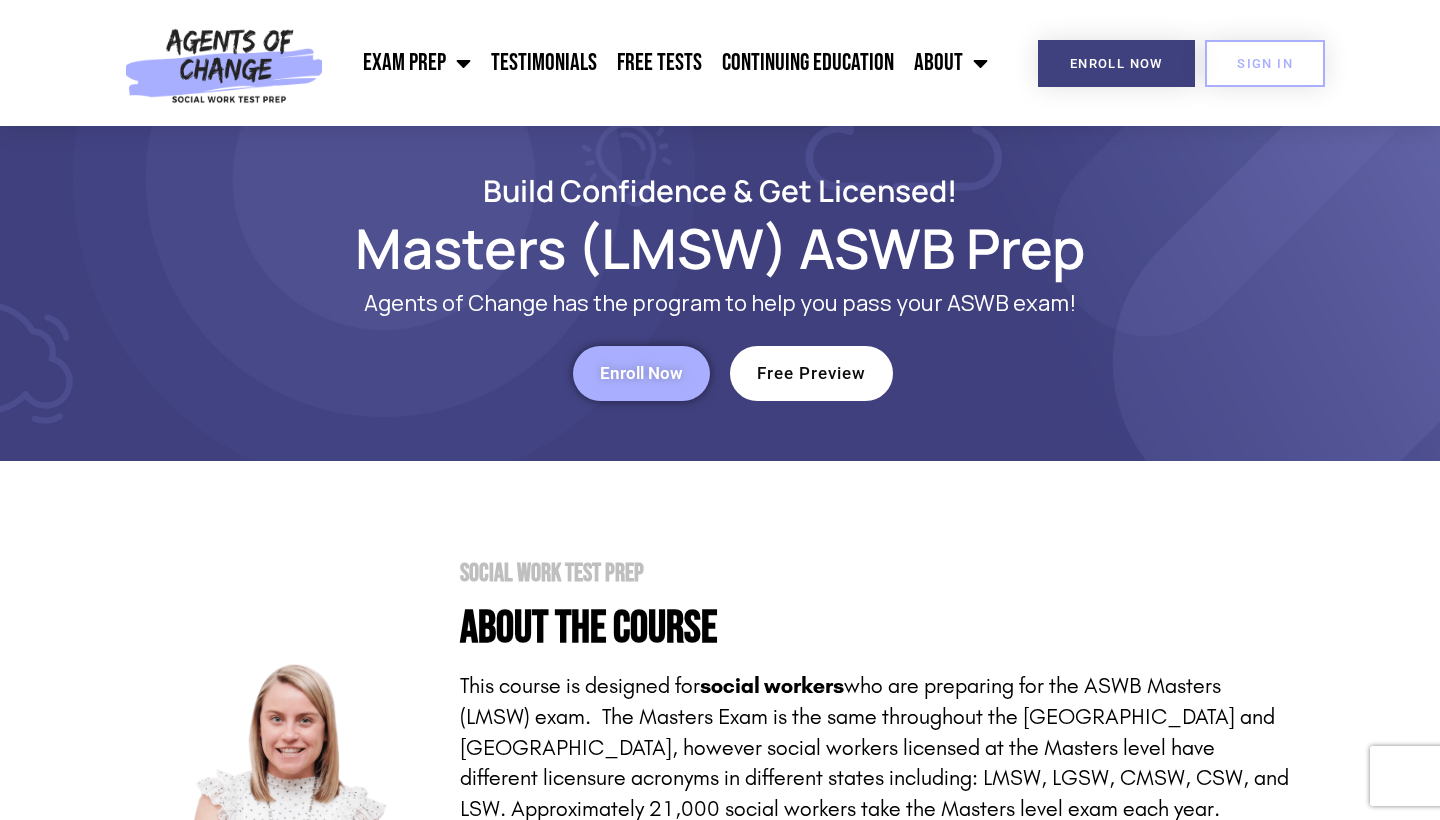scroll, scrollTop: 0, scrollLeft: 0, axis: both 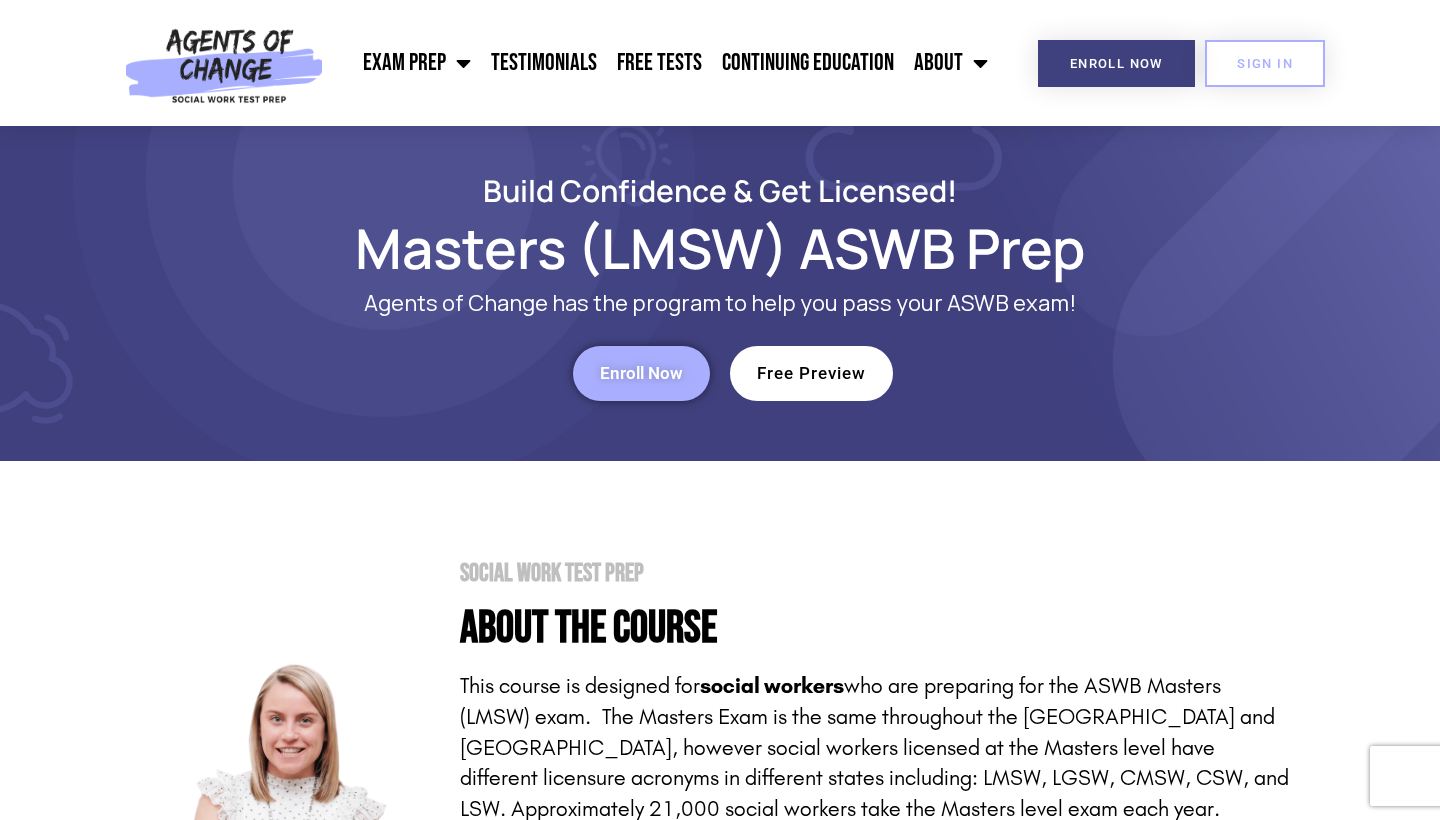 click on "Free Preview" at bounding box center [811, 373] 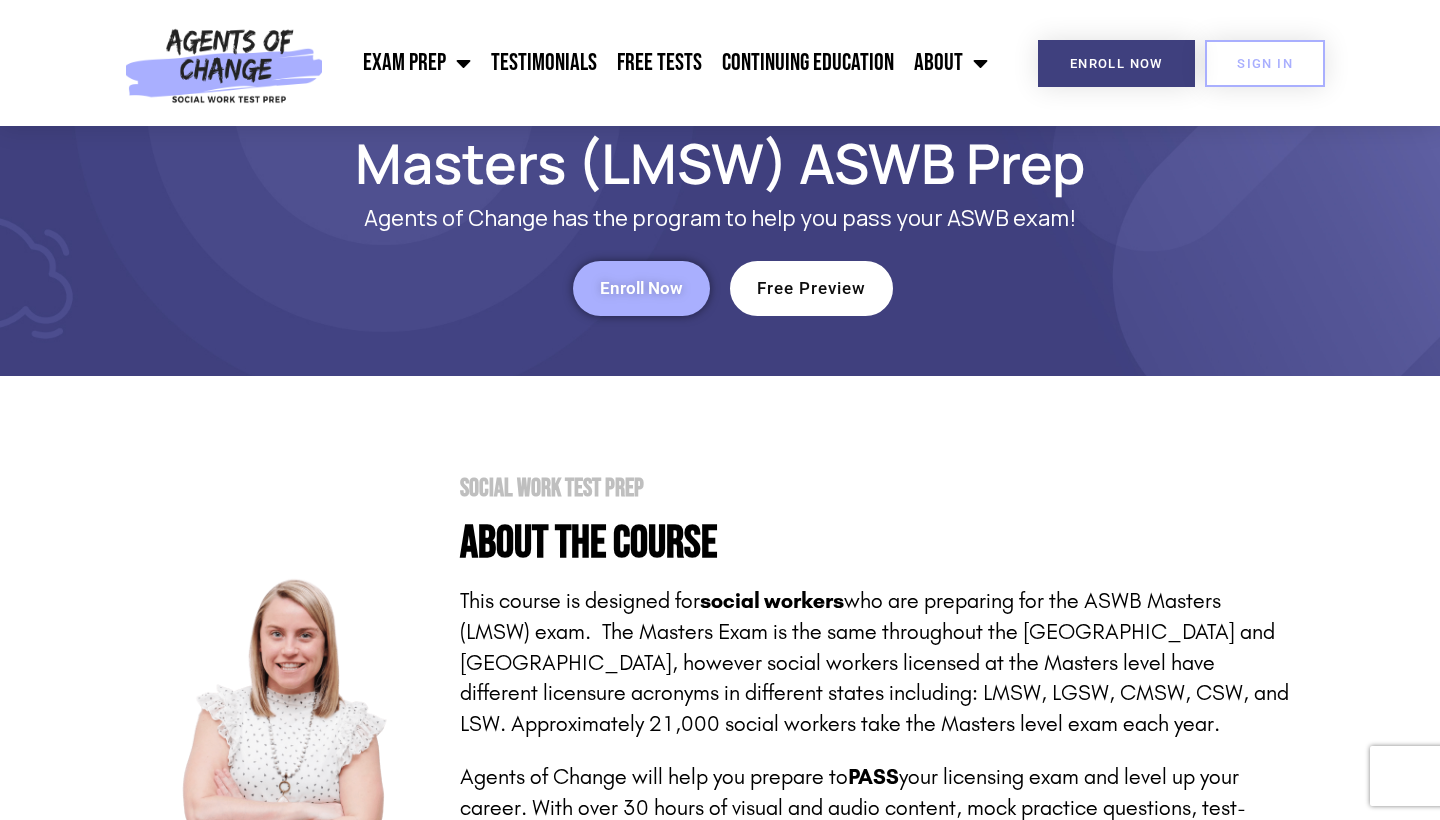 scroll, scrollTop: 0, scrollLeft: 0, axis: both 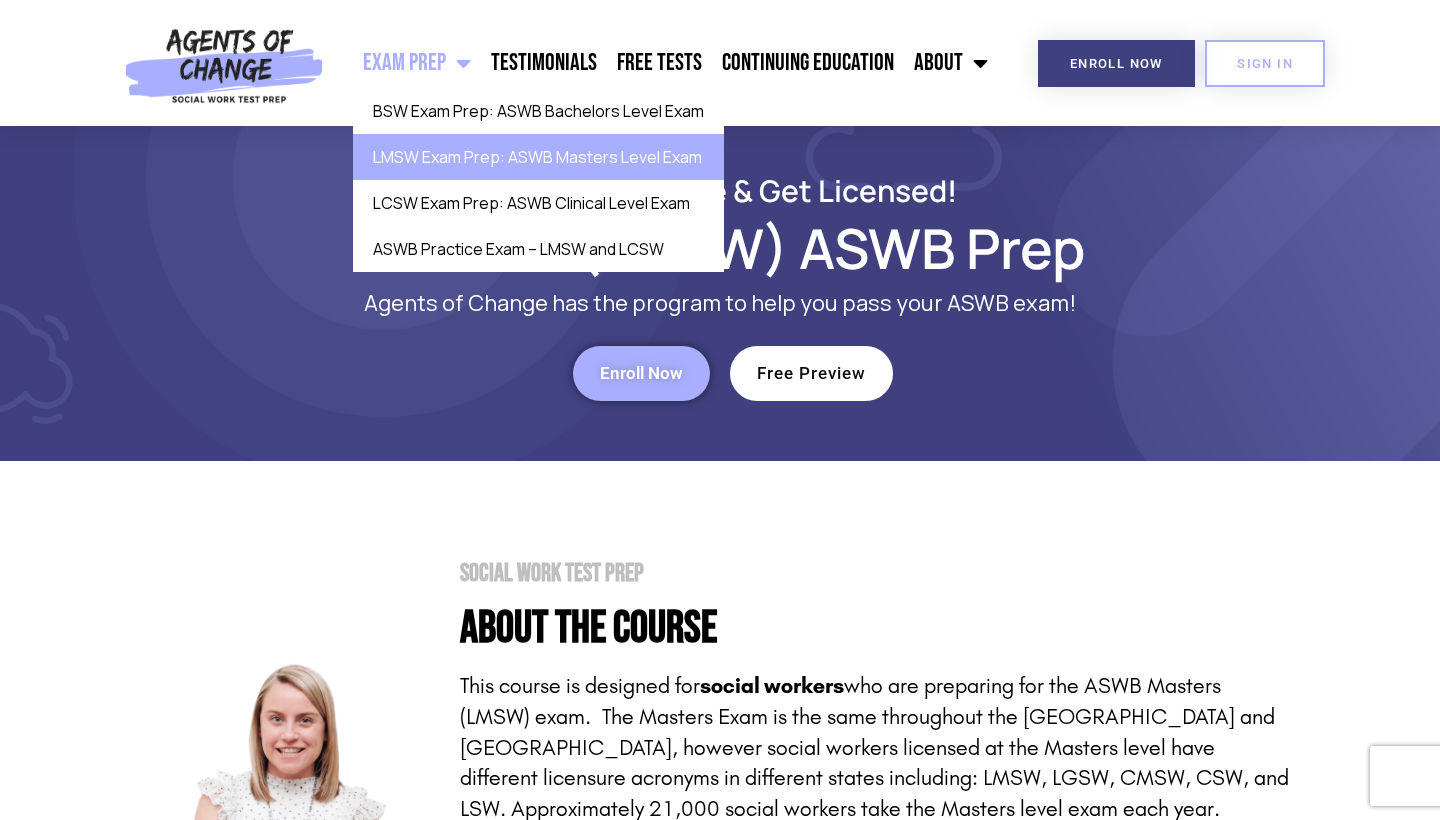 click on "LMSW Exam Prep: ASWB Masters Level Exam" 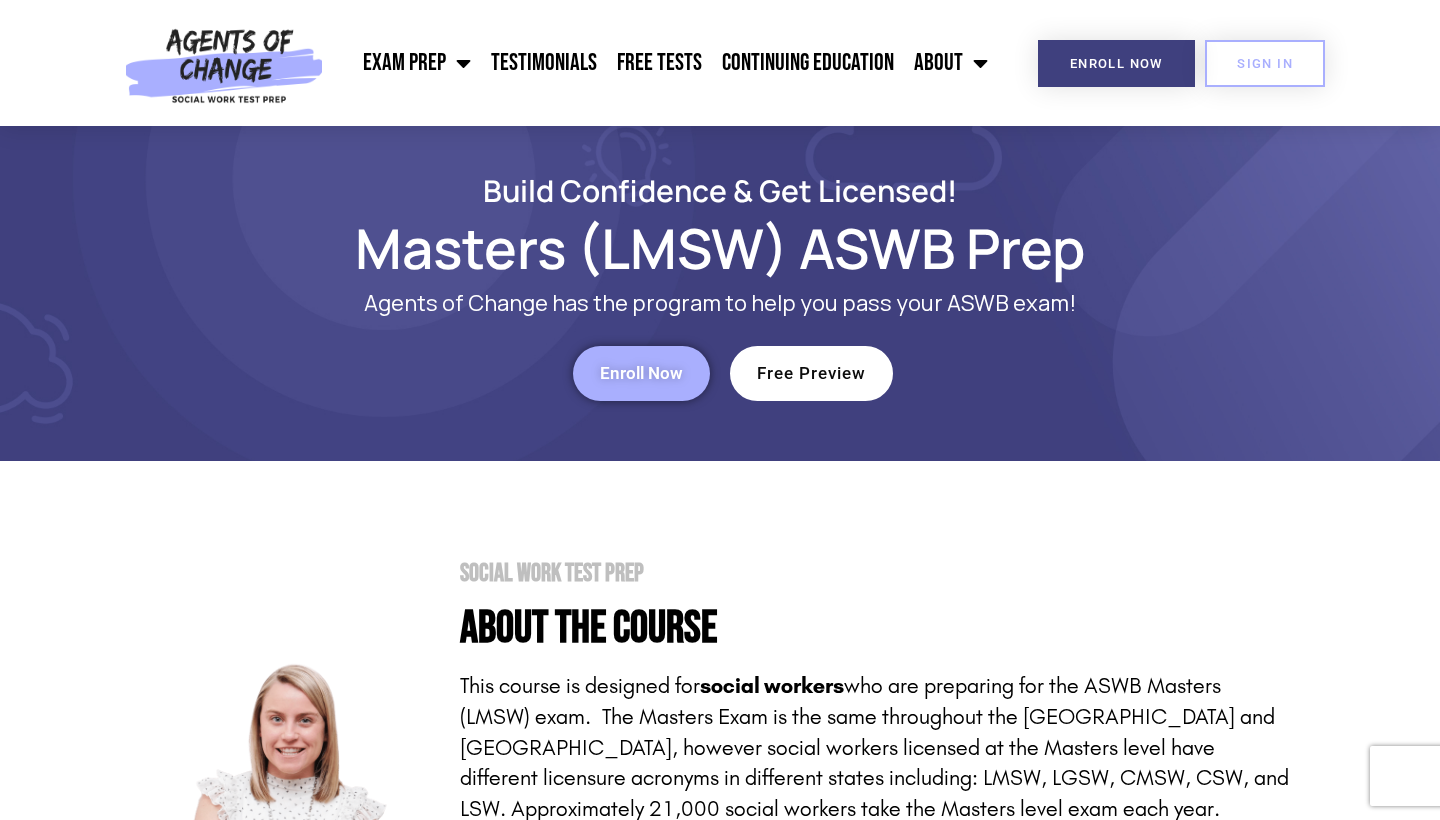 scroll, scrollTop: 0, scrollLeft: 0, axis: both 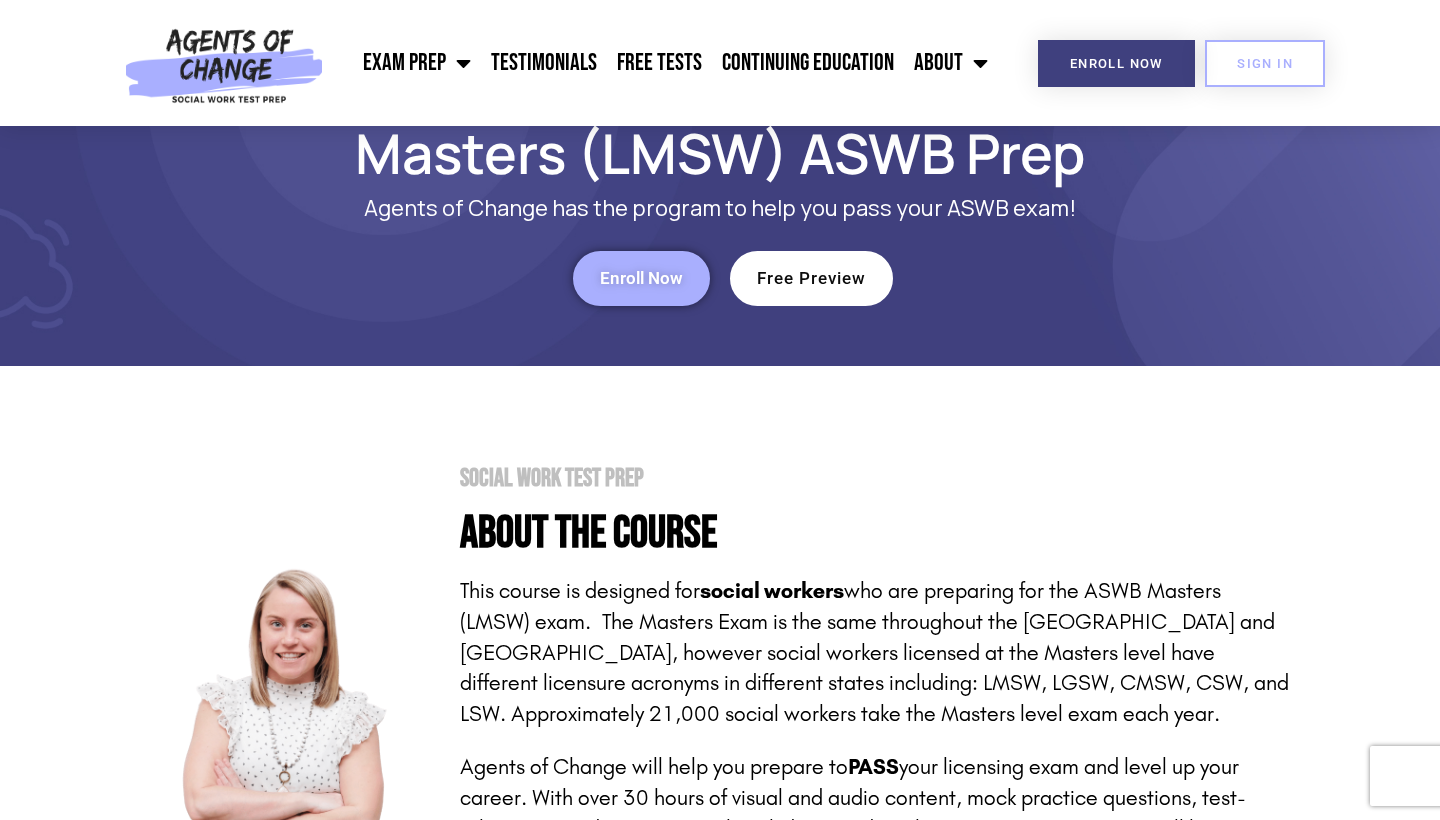 click on "Enroll Now" at bounding box center (641, 278) 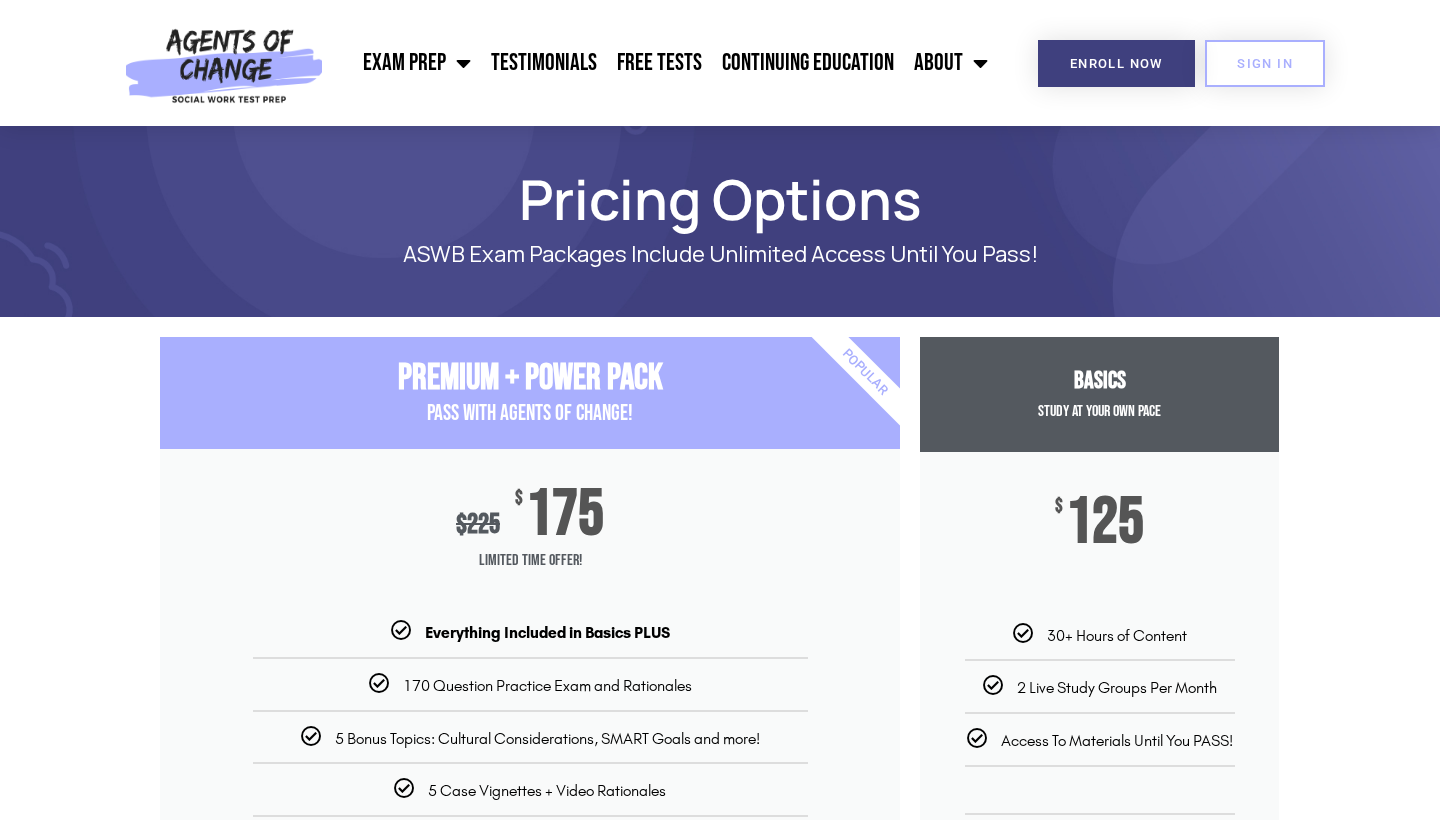 scroll, scrollTop: 0, scrollLeft: 0, axis: both 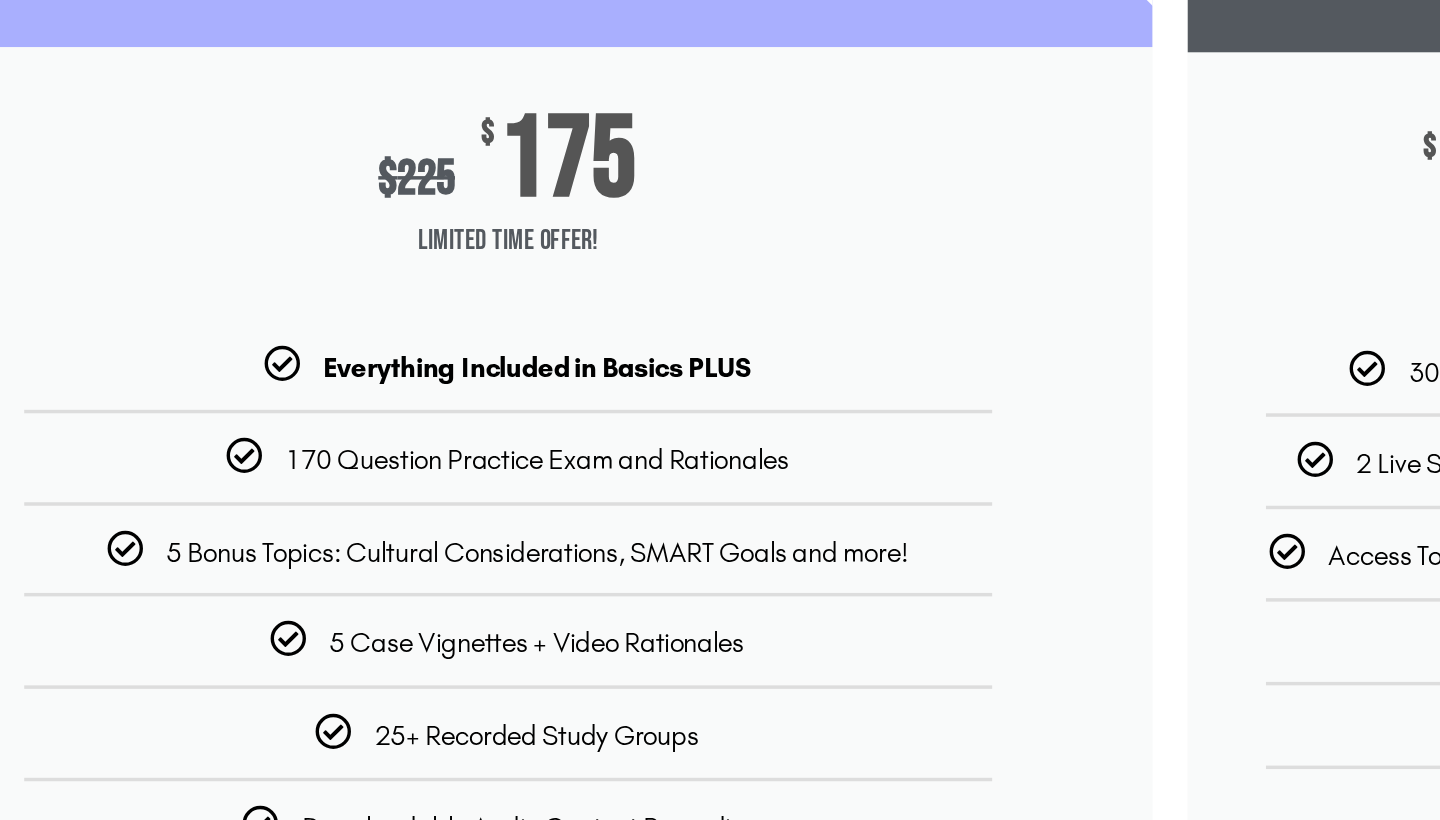 click on "Everything Included in Basics PLUS
170 Question Practice Exam and Rationales
5 Bonus Topics: Cultural Considerations, SMART Goals and more!
5 Case Vignettes + Video Rationales
25+ Recorded Study Groups
Downloadable Audio Content Recordings
Priority Email and Chat Support" at bounding box center [530, 744] 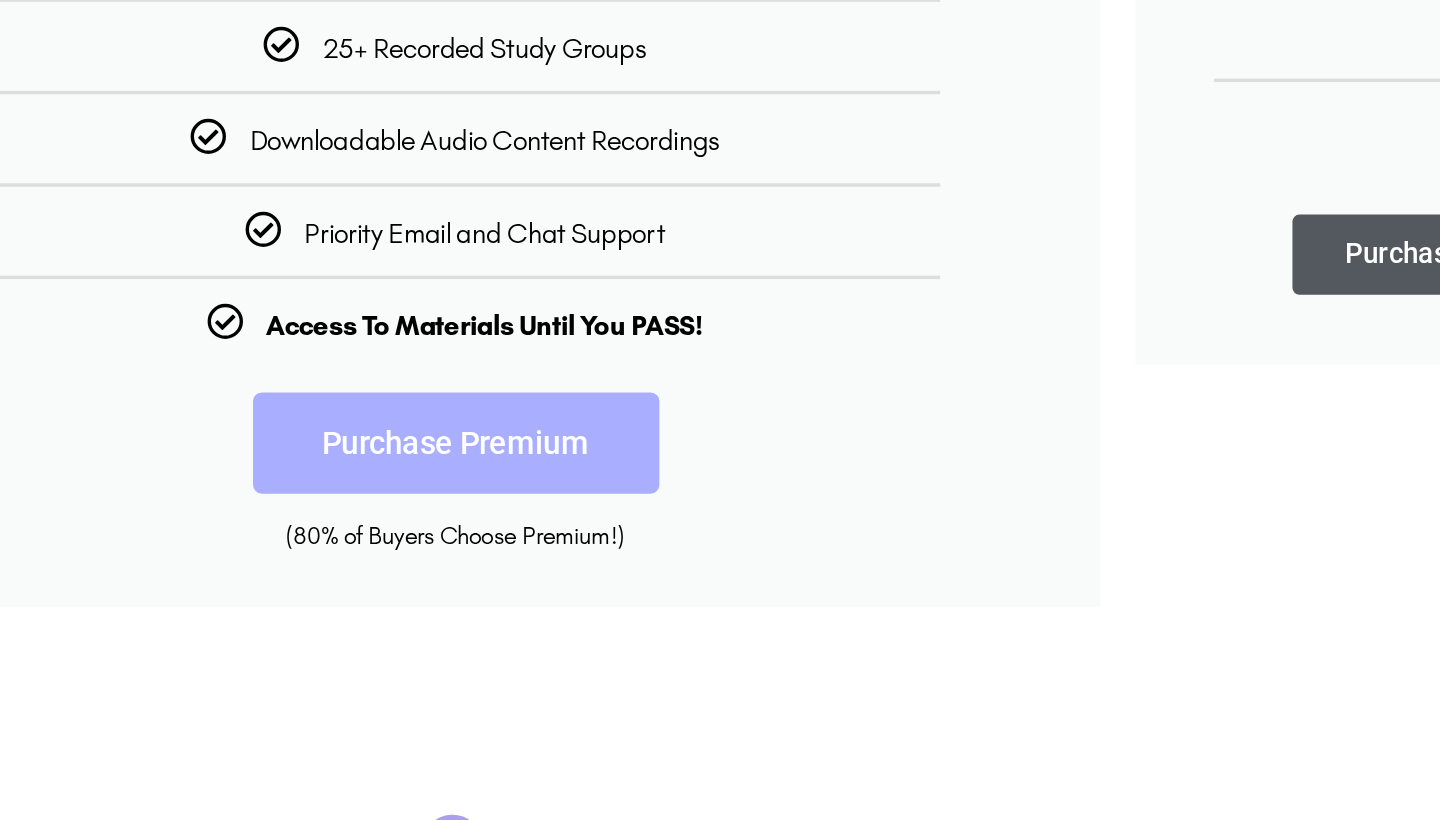 scroll, scrollTop: 467, scrollLeft: 0, axis: vertical 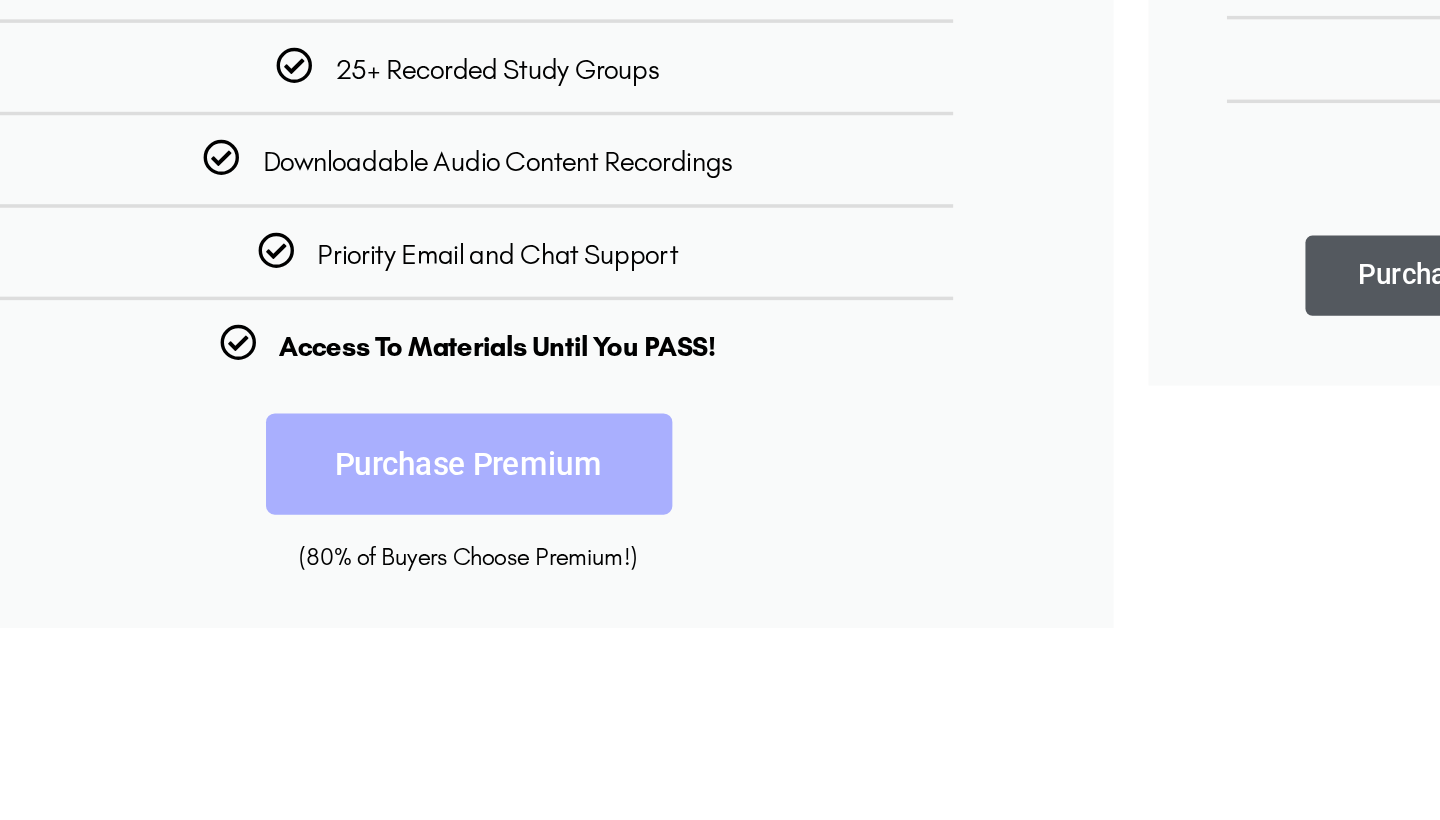 click on "Purchase Premium" at bounding box center [530, 603] 